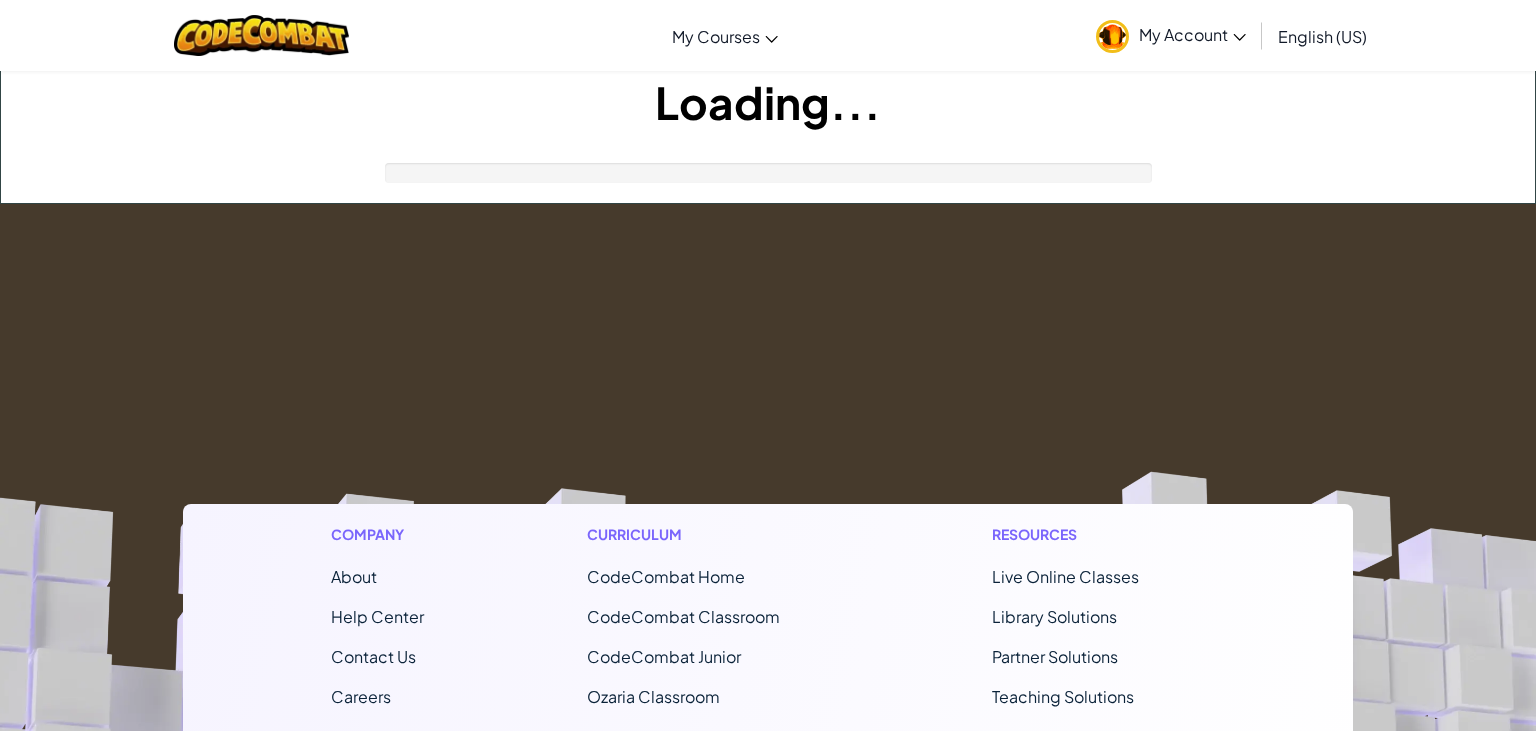 scroll, scrollTop: 0, scrollLeft: 0, axis: both 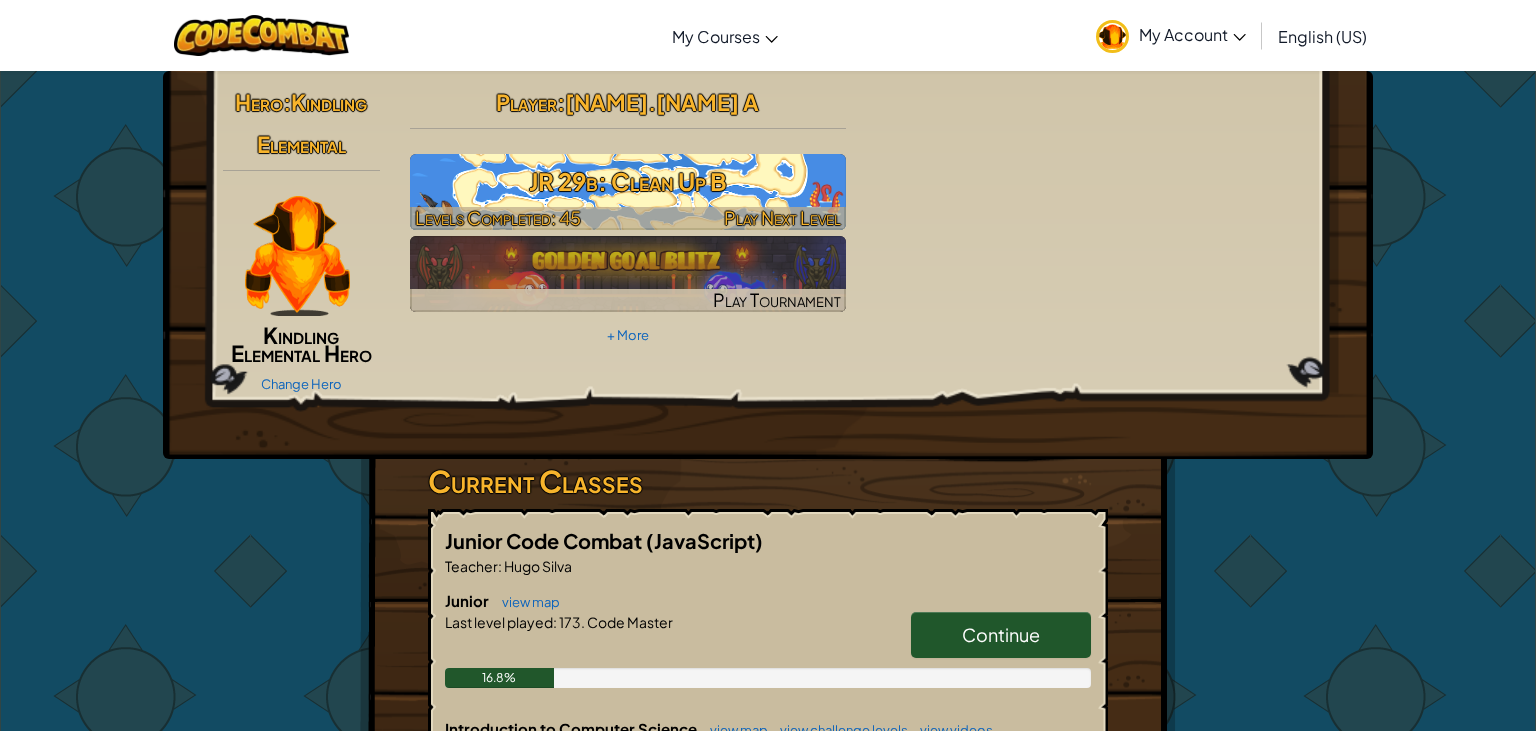 click on "JR 29b: Clean Up B" at bounding box center [628, 181] 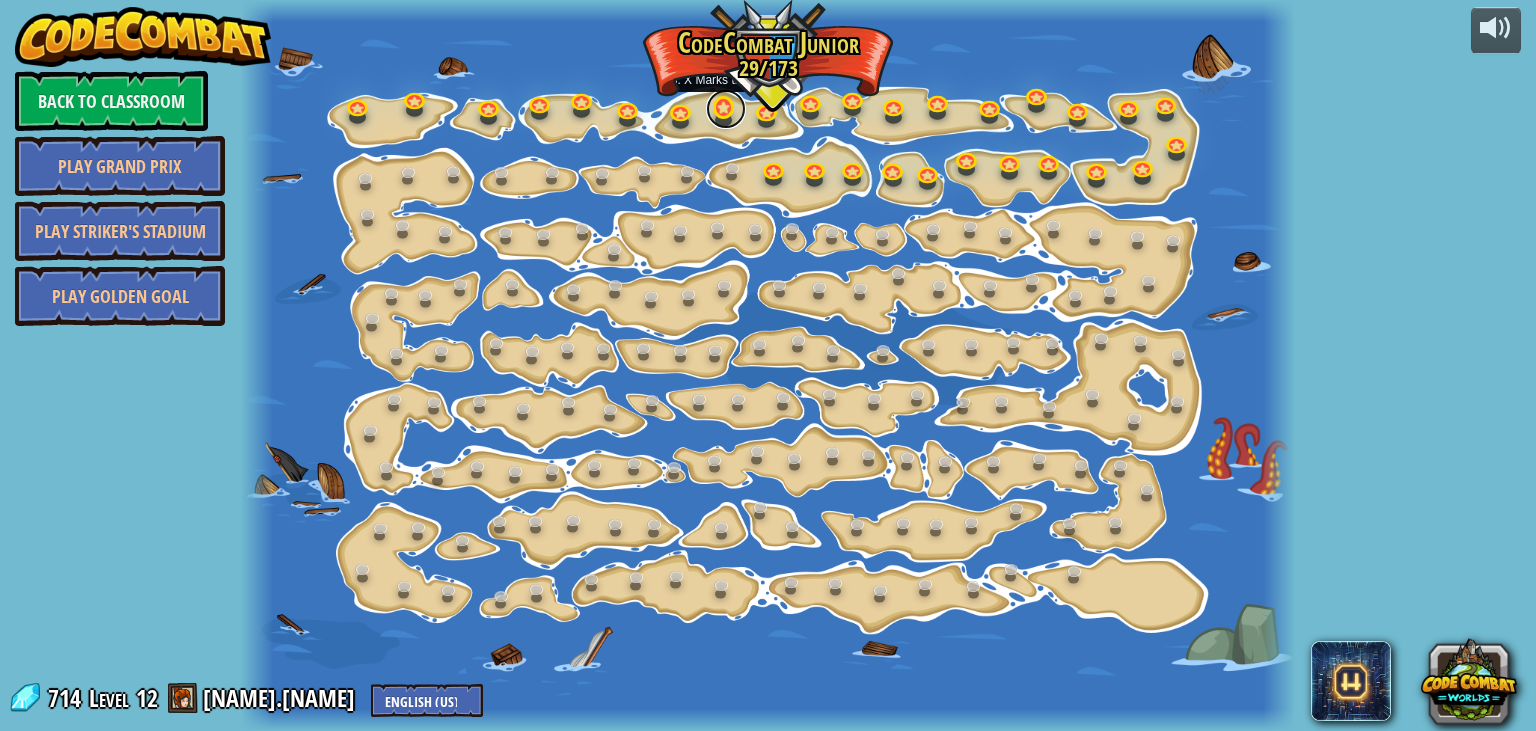 click at bounding box center (726, 109) 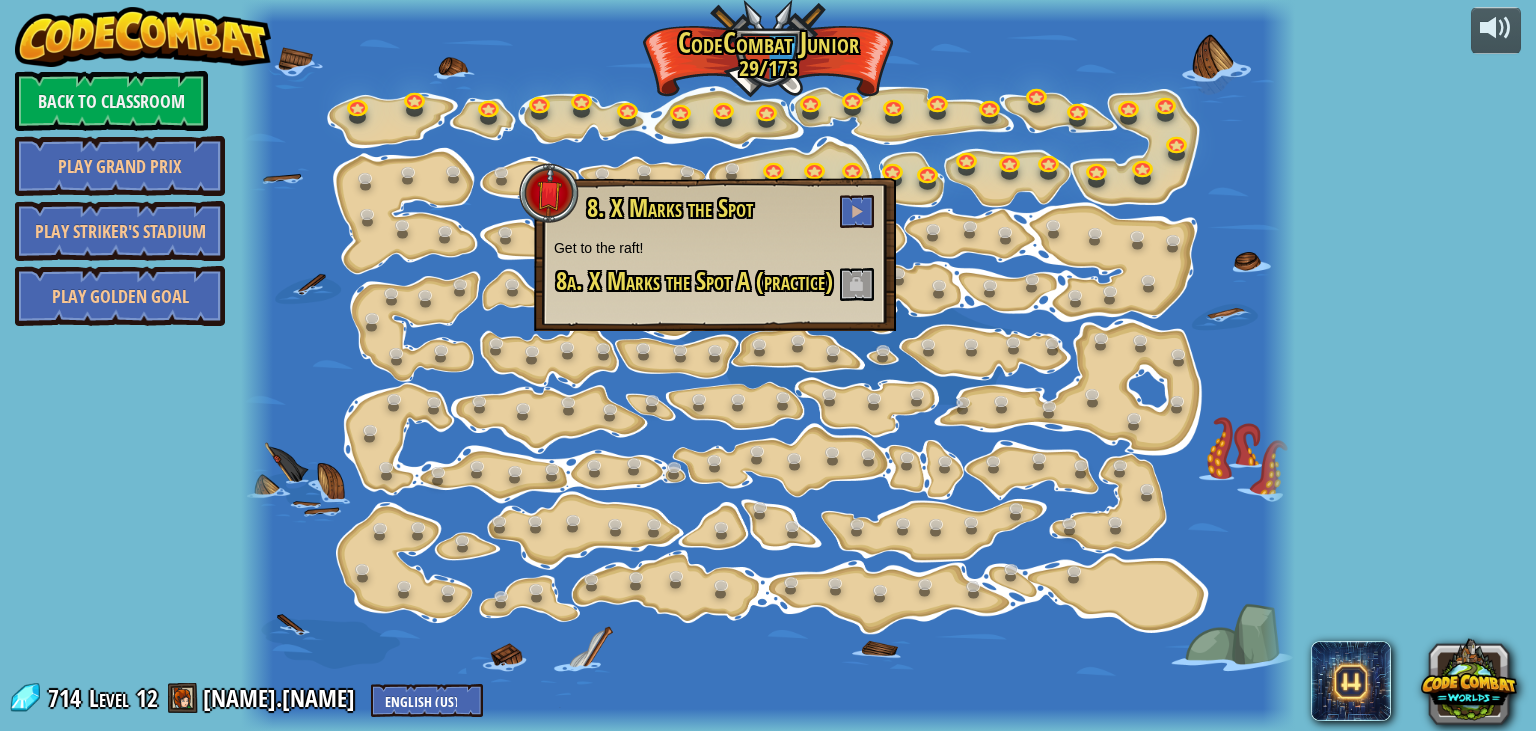 click at bounding box center [768, 365] 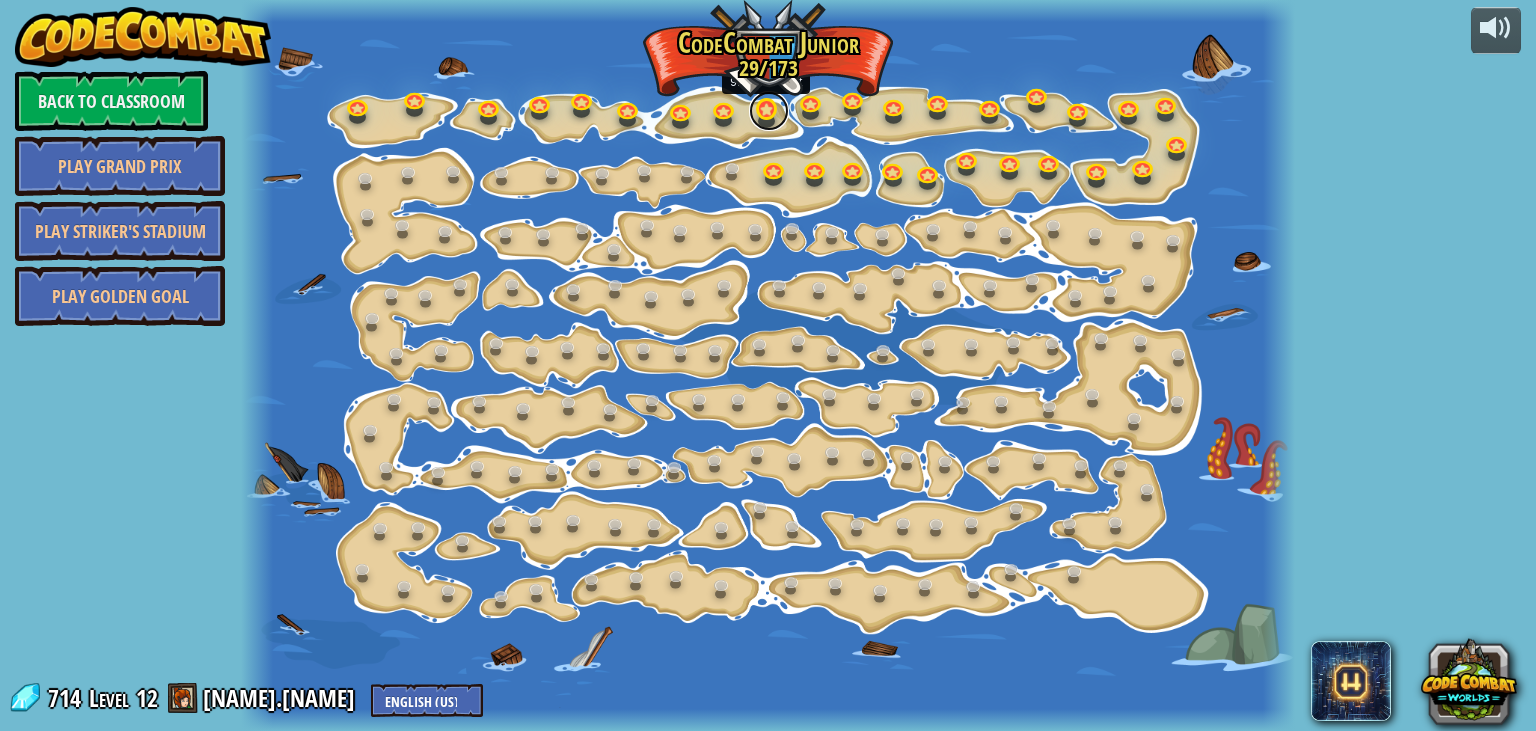 click at bounding box center (769, 111) 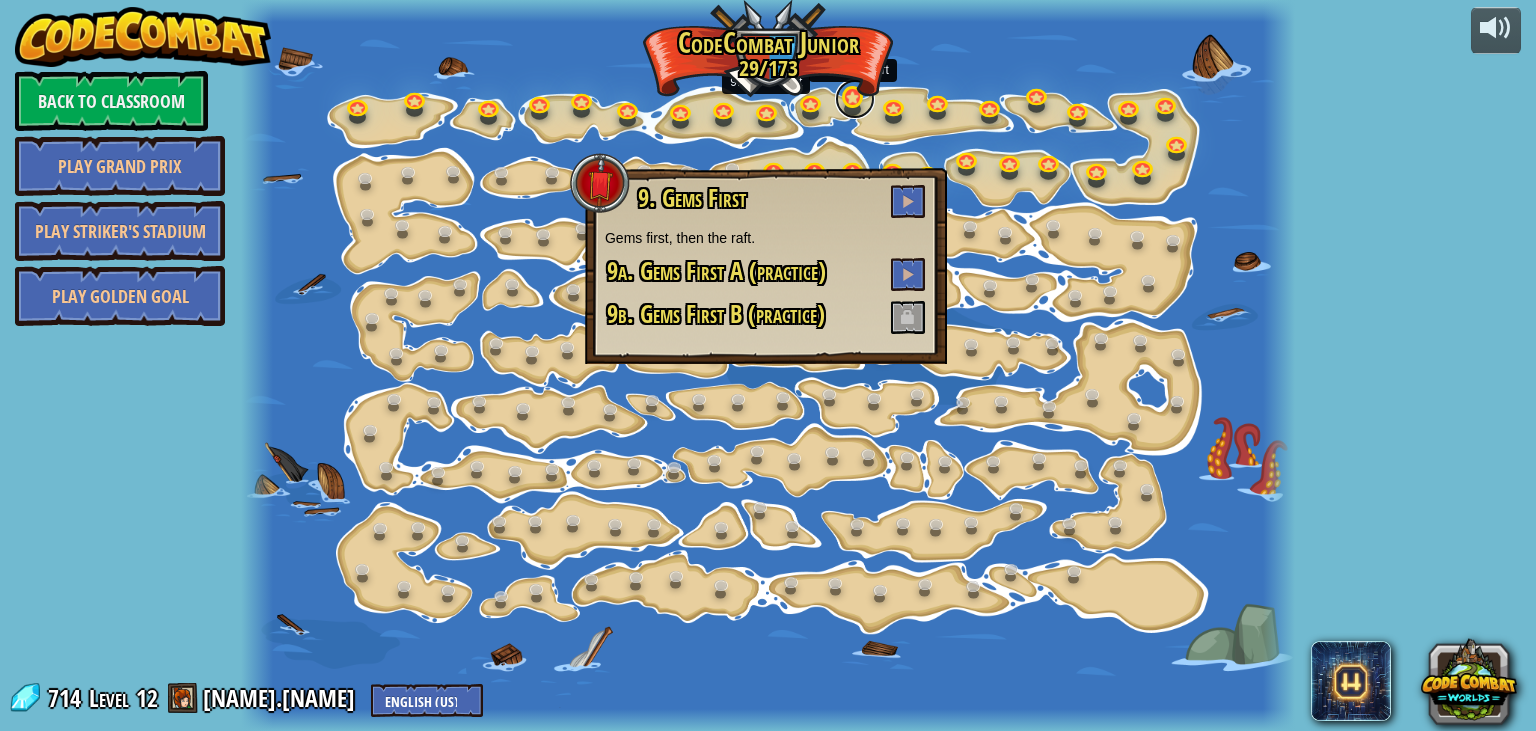 click at bounding box center [855, 99] 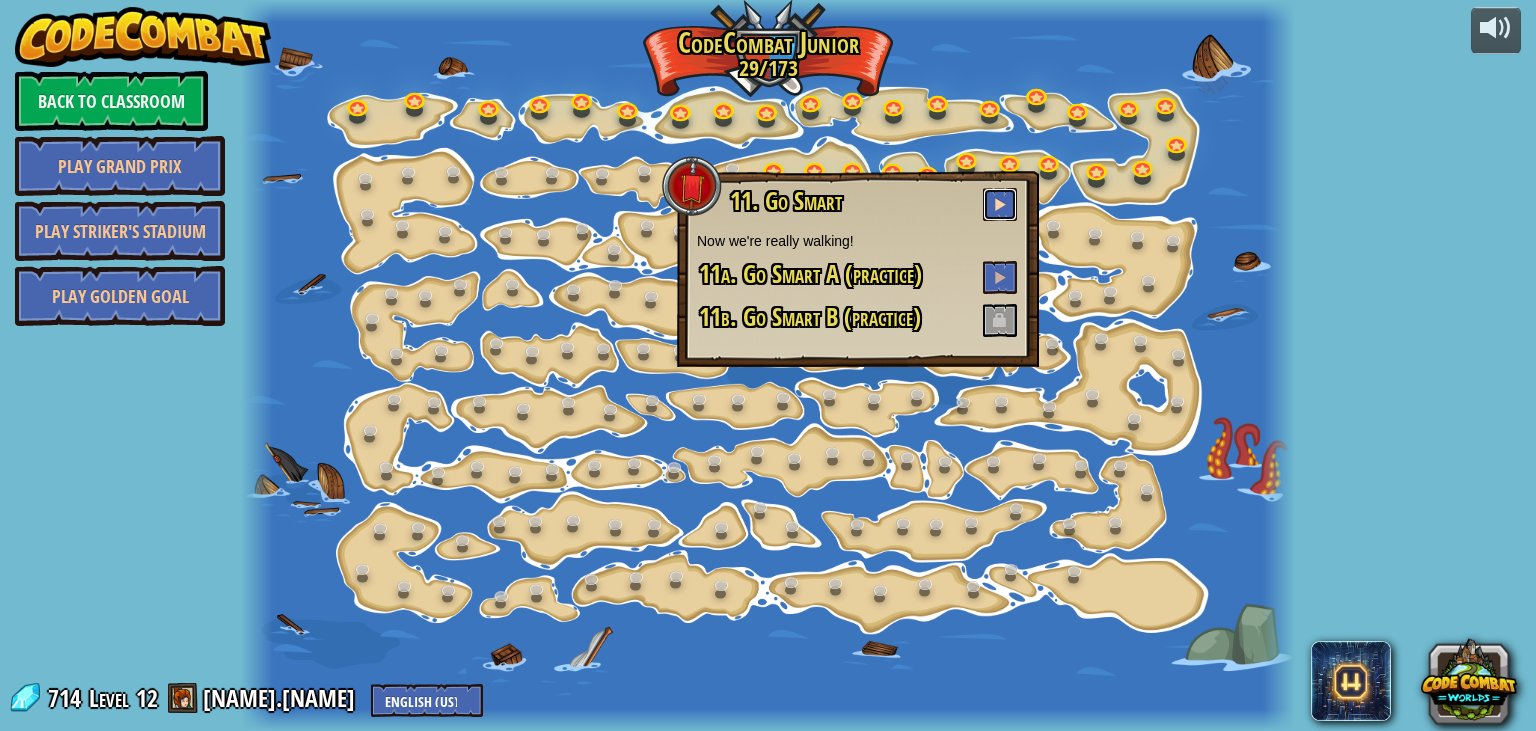 click at bounding box center [1000, 204] 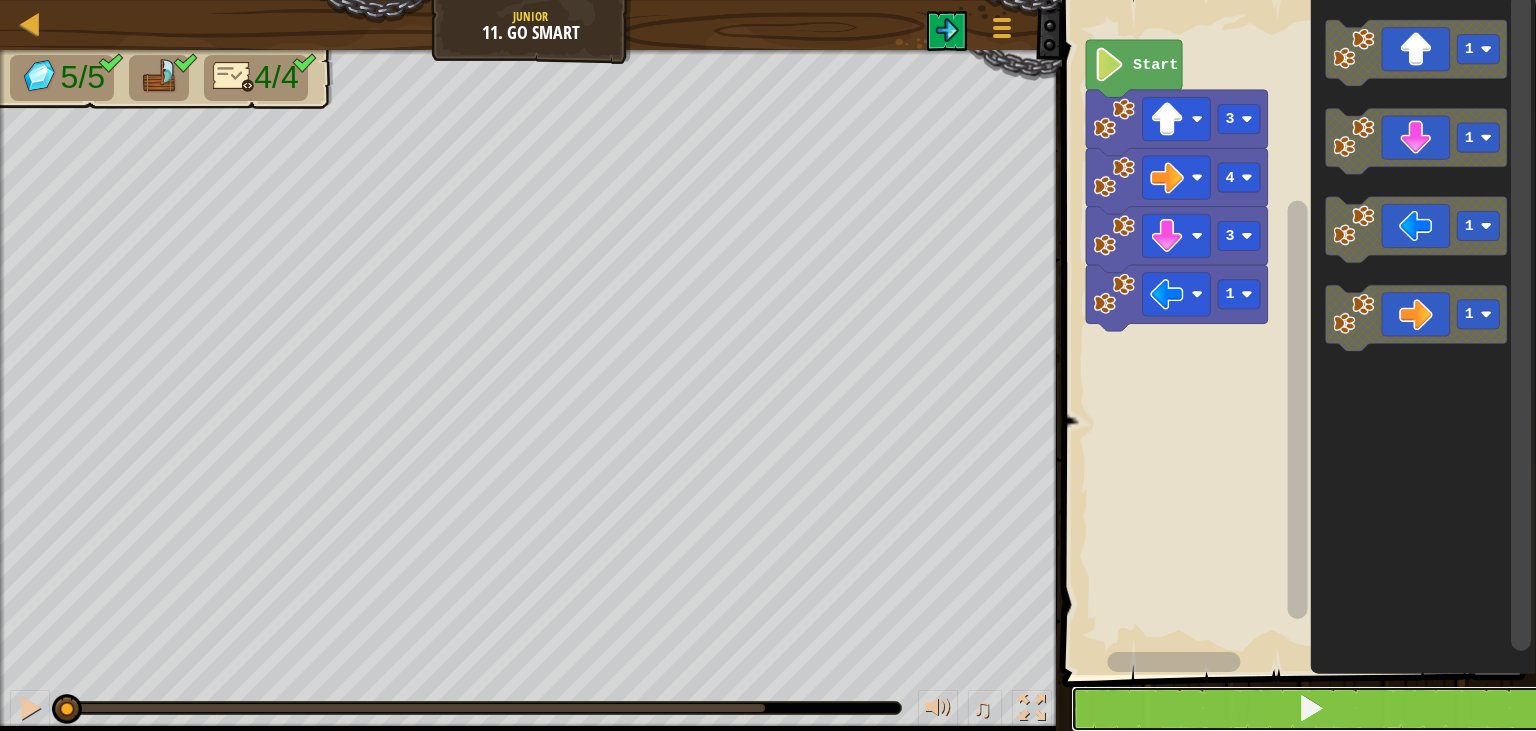 click at bounding box center [1311, 709] 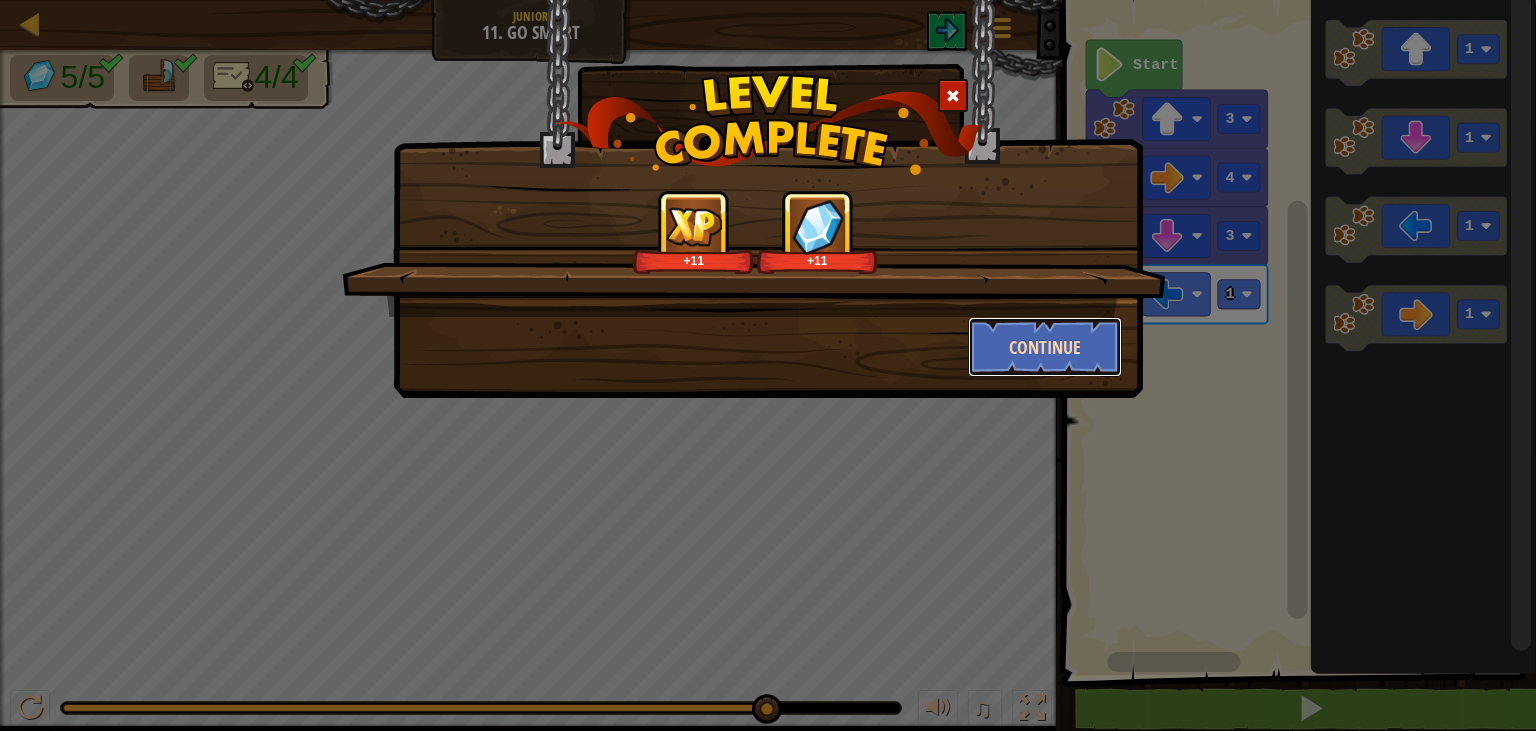 click on "Continue" at bounding box center [1045, 347] 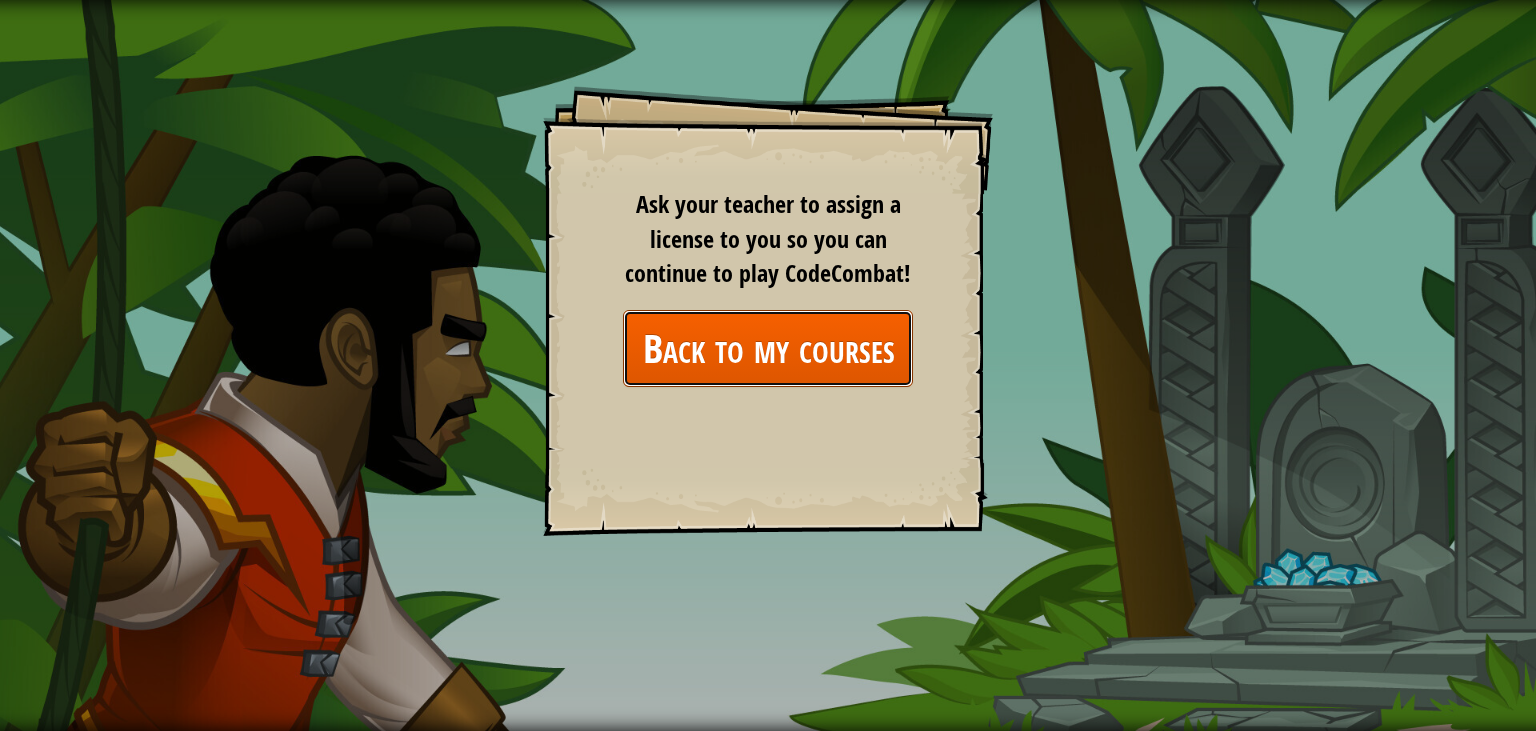 click on "Back to my courses" at bounding box center (768, 348) 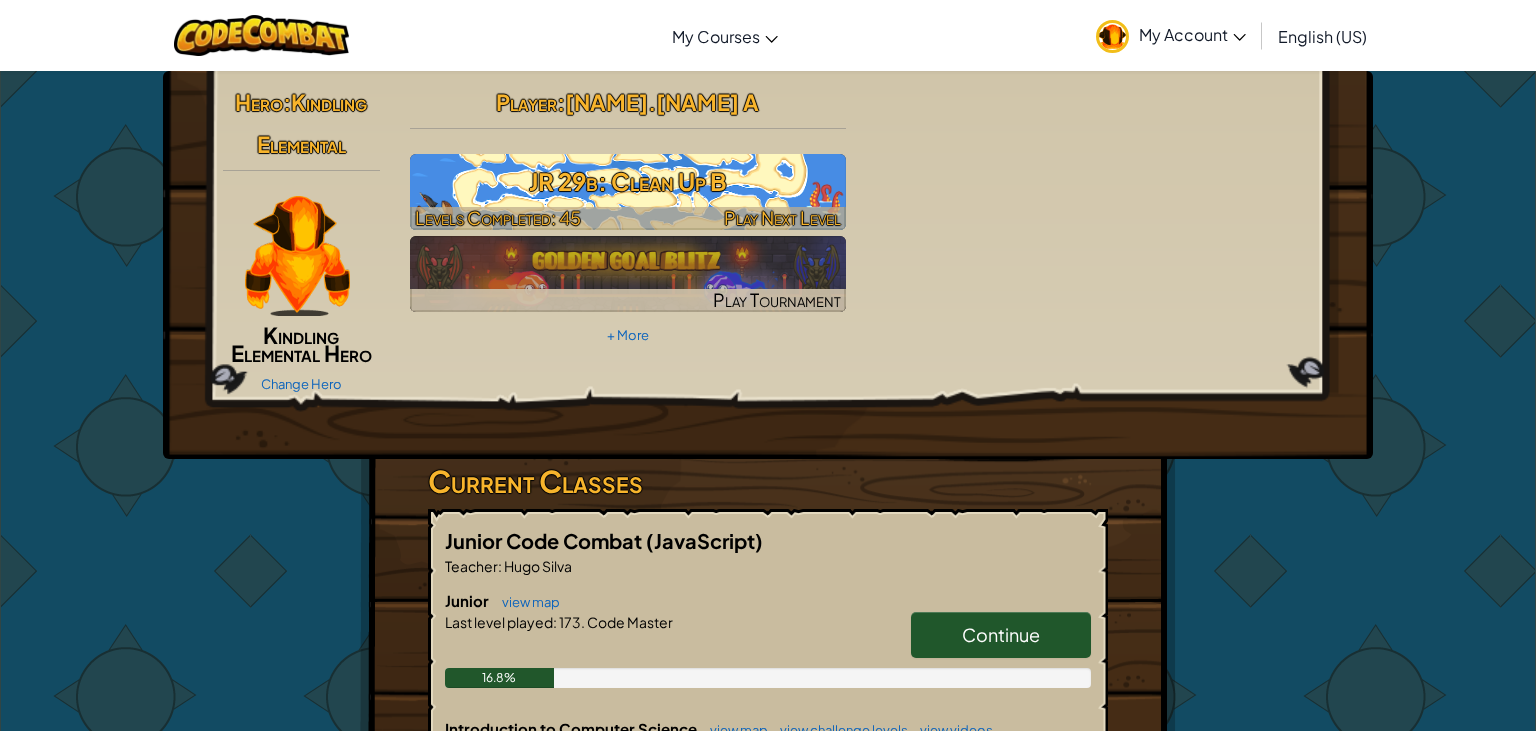click at bounding box center (628, 192) 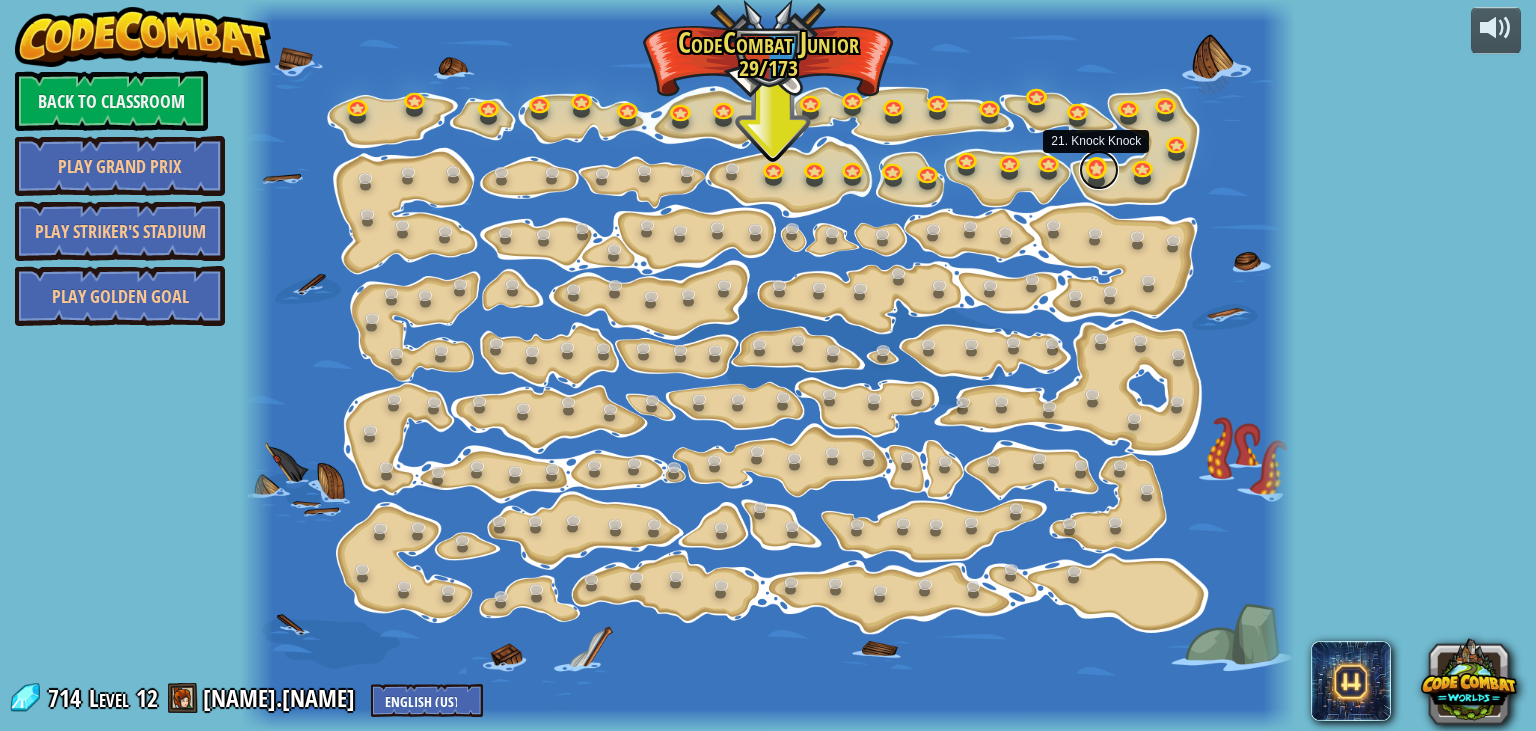click at bounding box center [1099, 170] 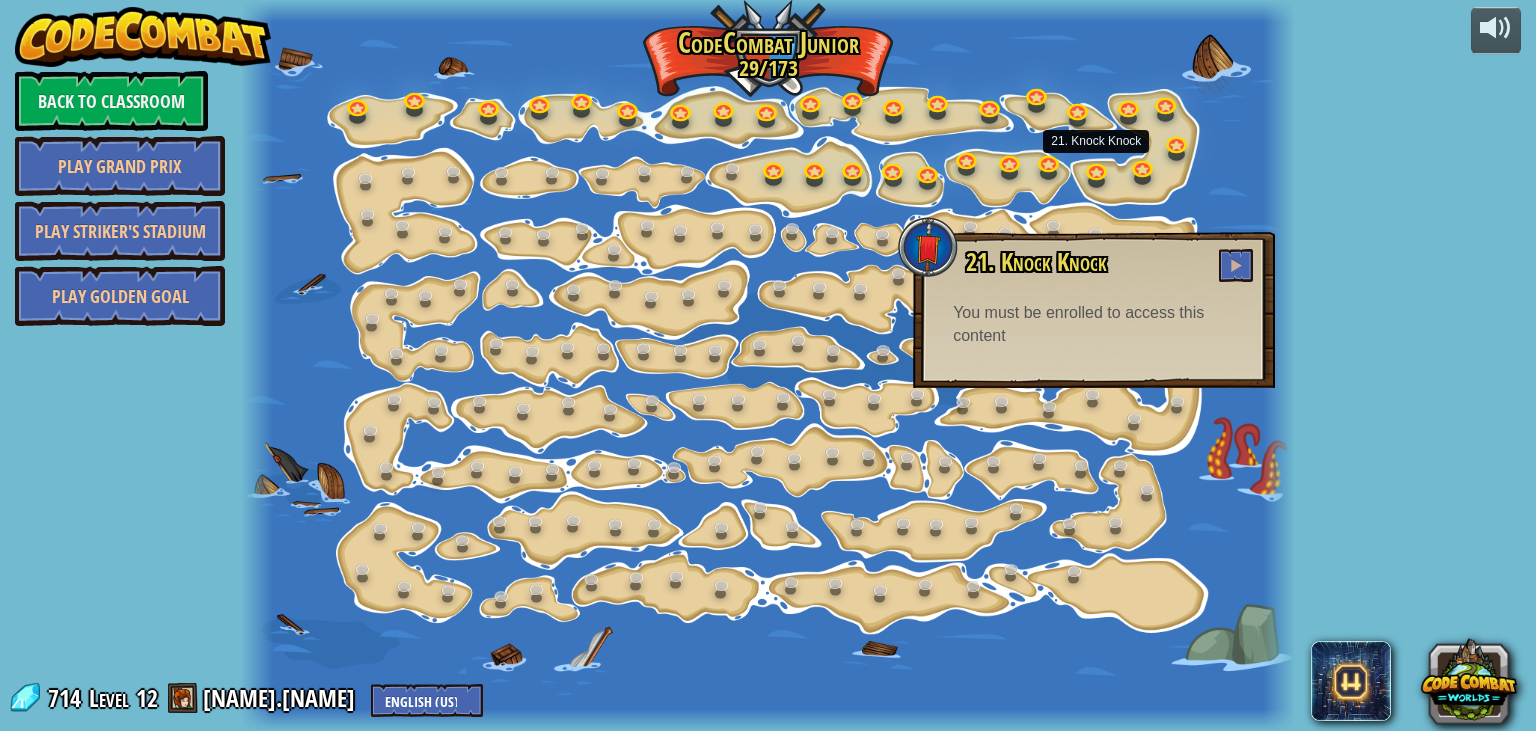click at bounding box center (768, 365) 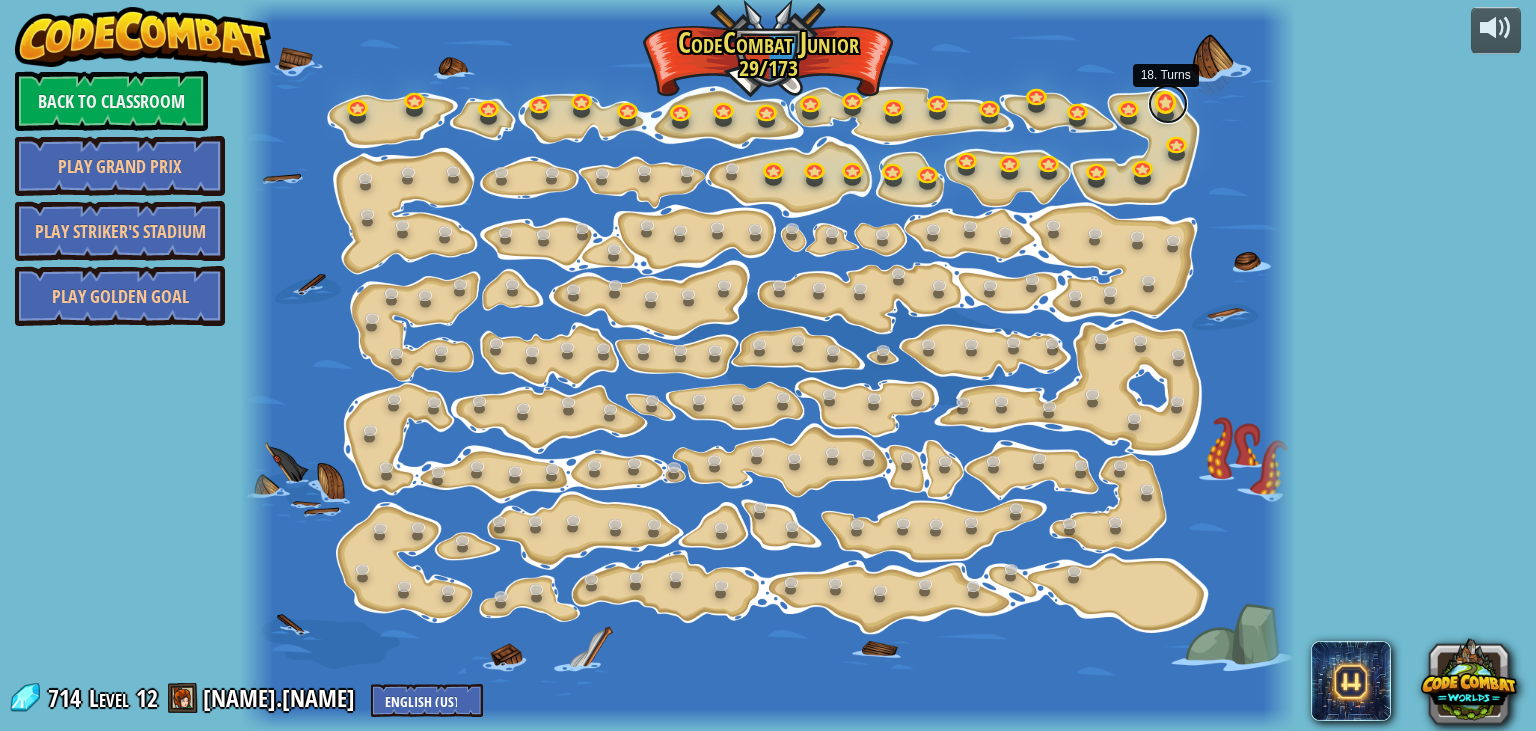 click at bounding box center [1168, 104] 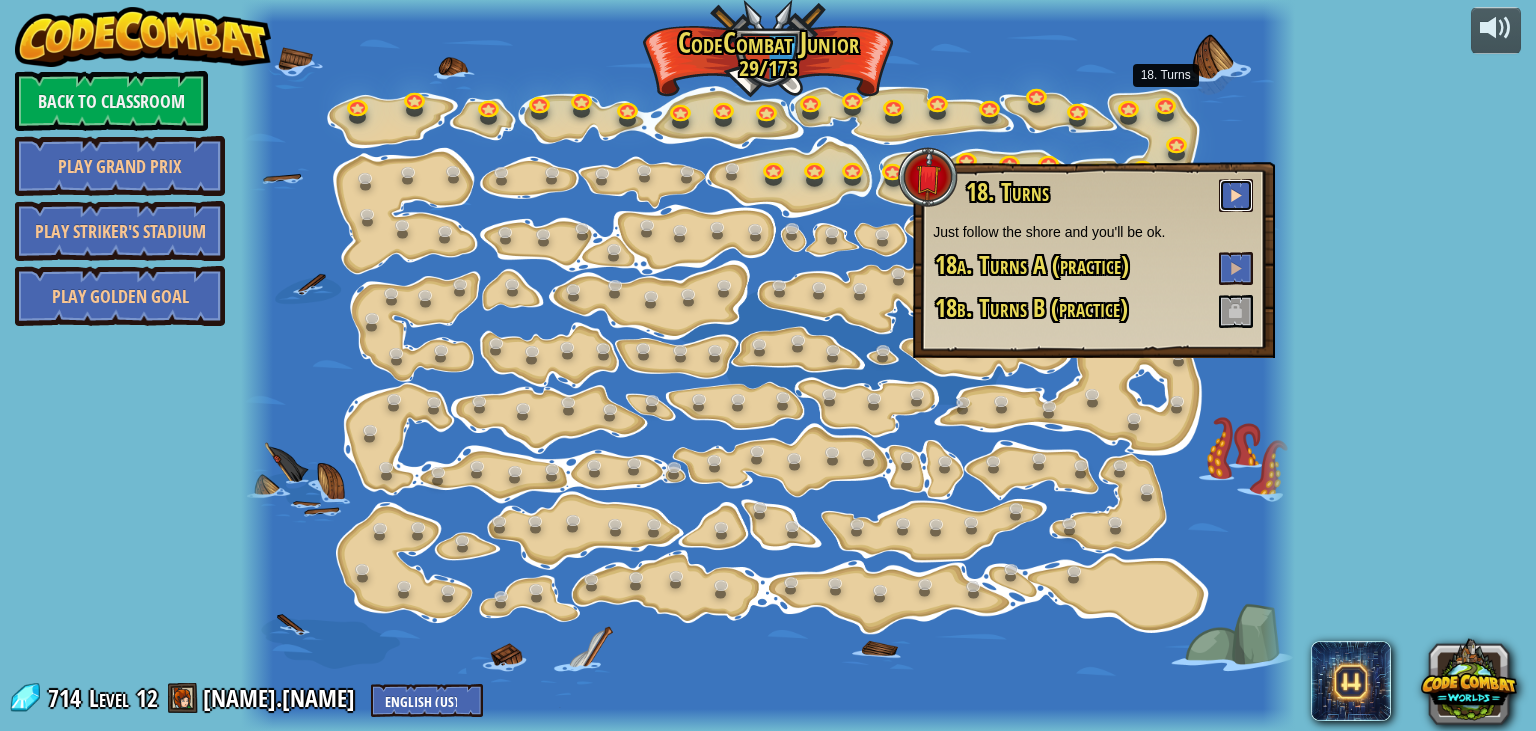 click at bounding box center [1236, 195] 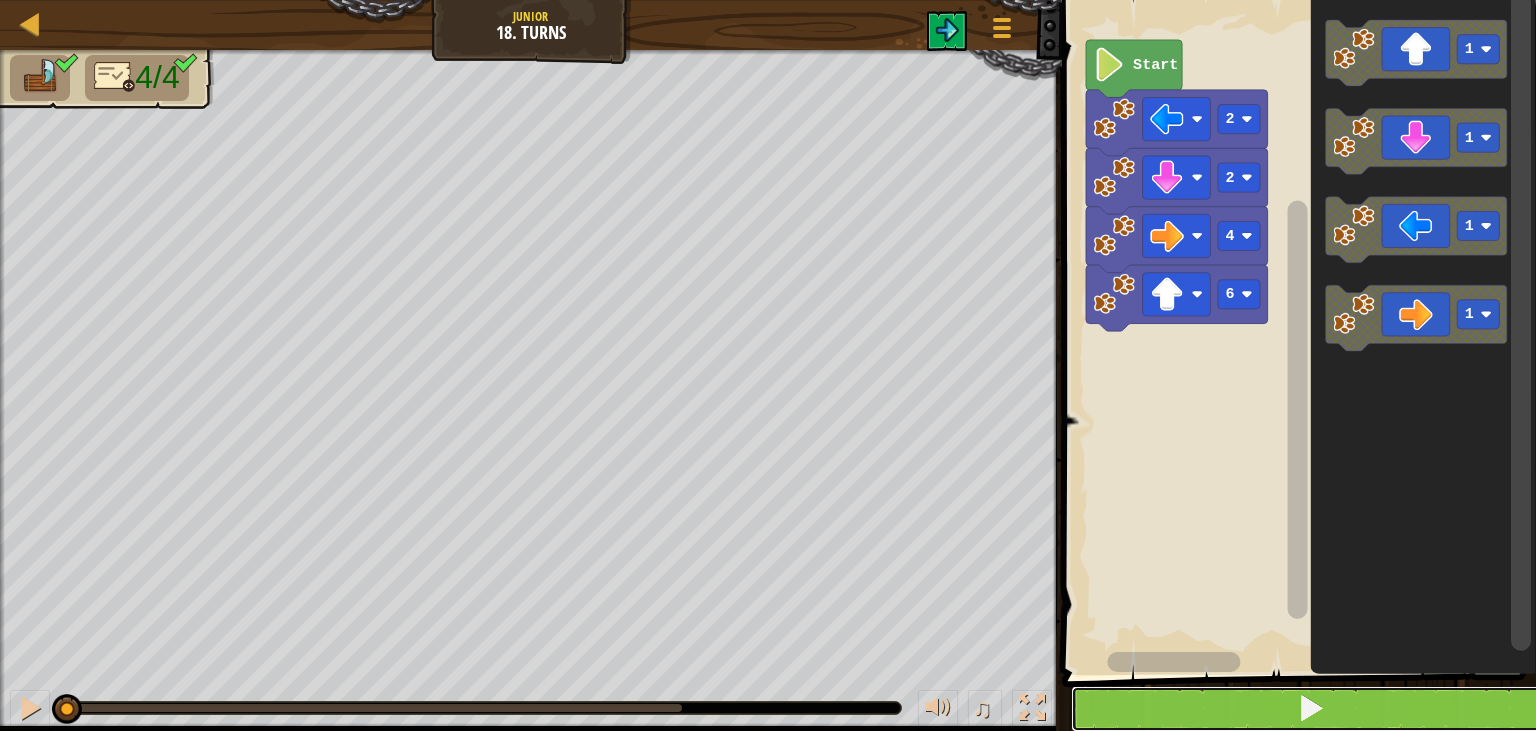 click at bounding box center (1311, 709) 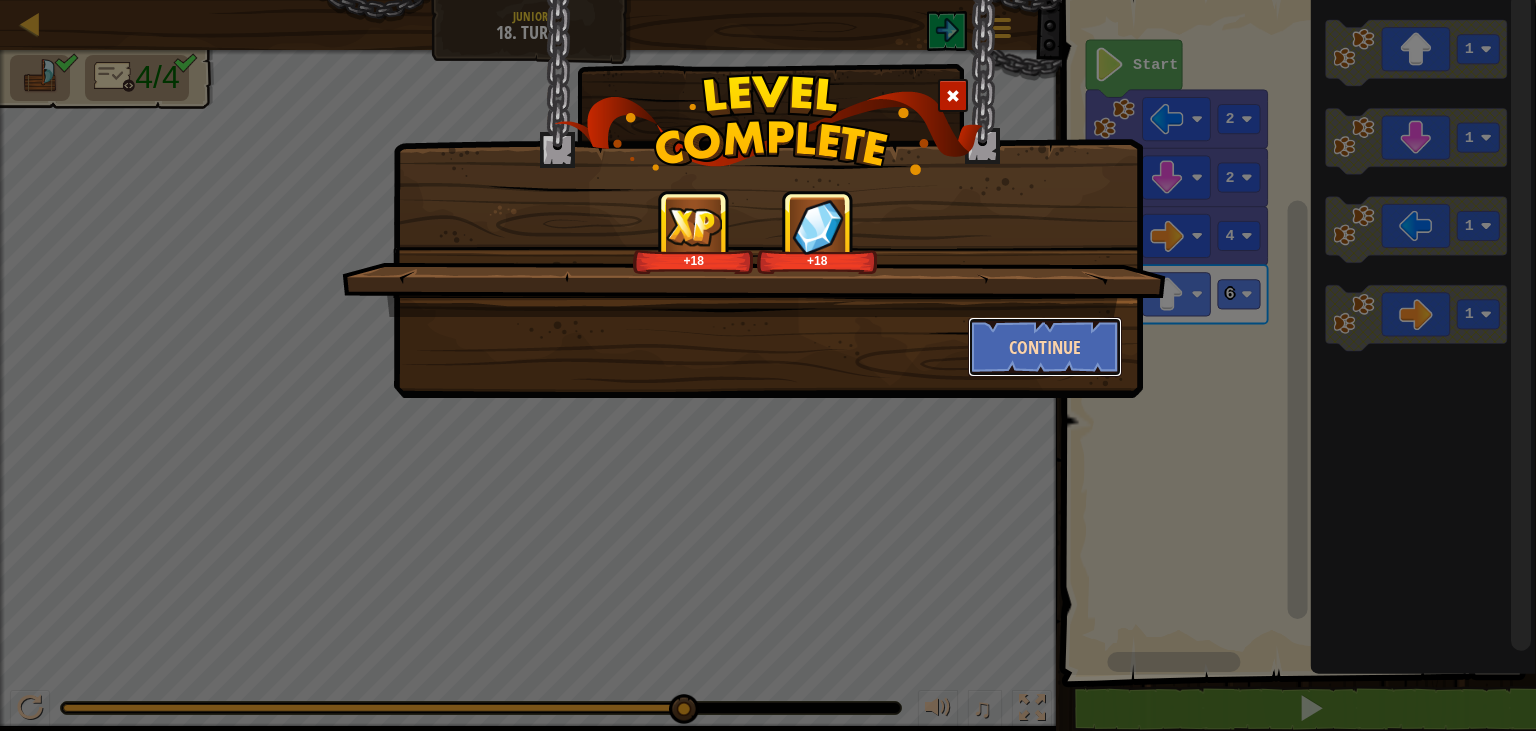 click on "Continue" at bounding box center [1045, 347] 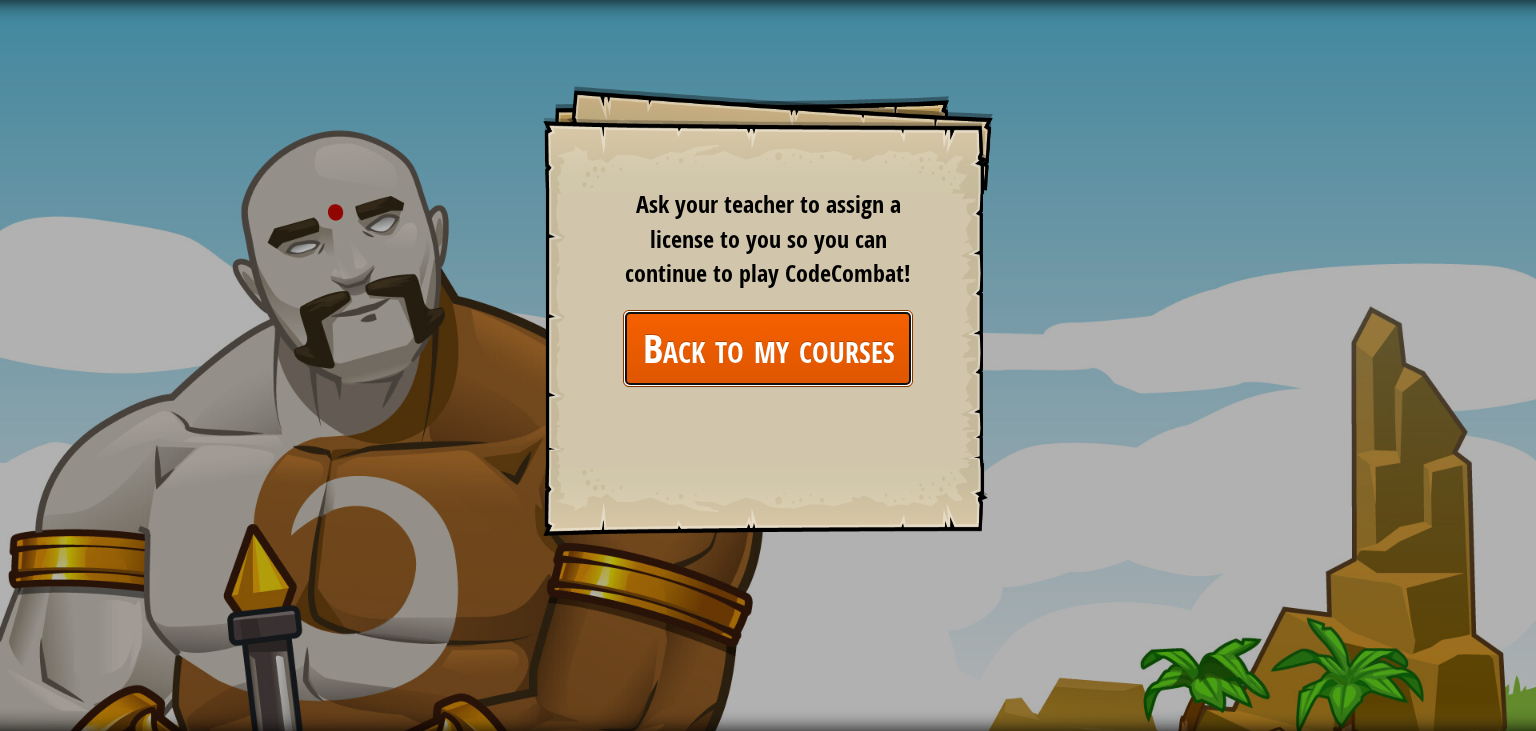 click on "Back to my courses" at bounding box center [768, 348] 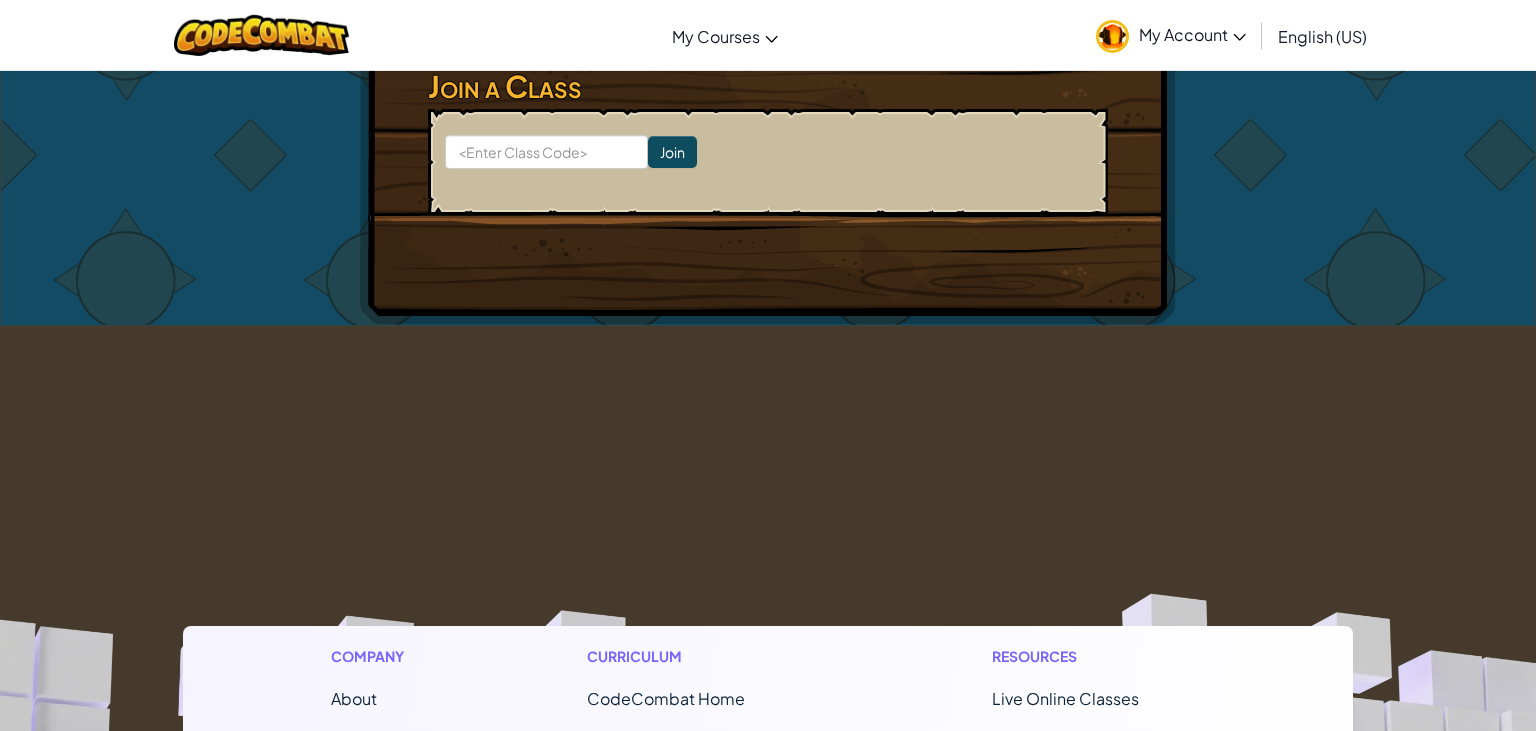 scroll, scrollTop: 739, scrollLeft: 0, axis: vertical 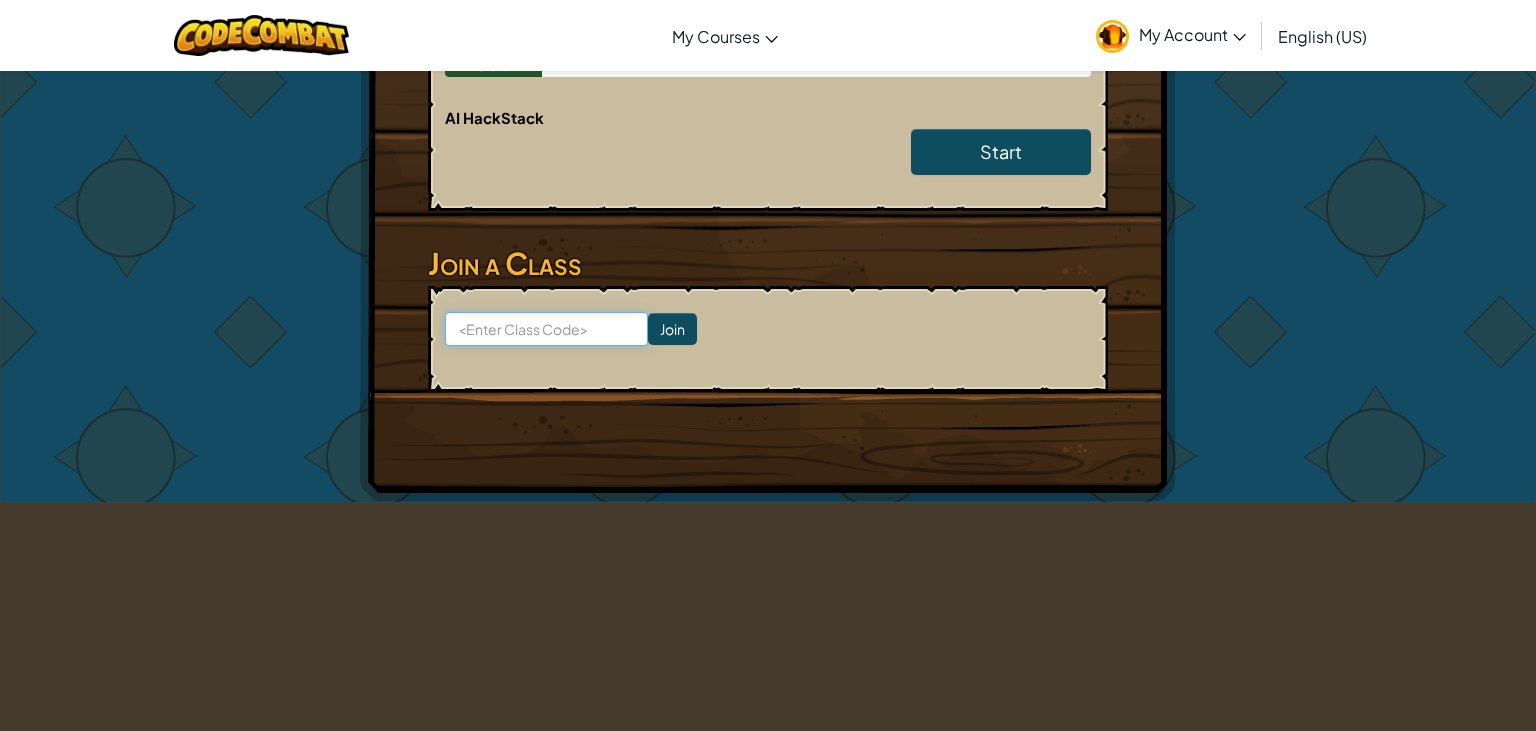 click at bounding box center [546, 329] 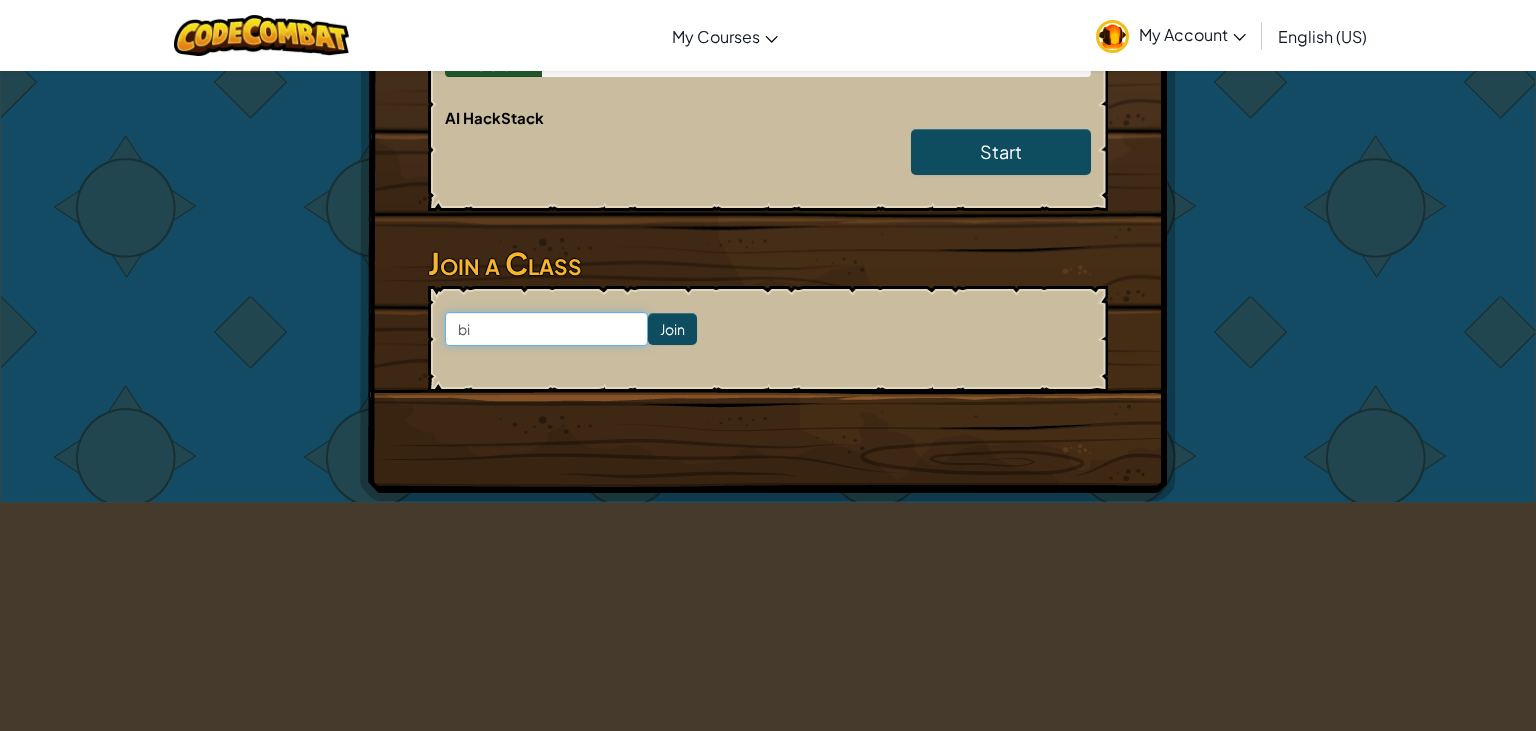 type on "b" 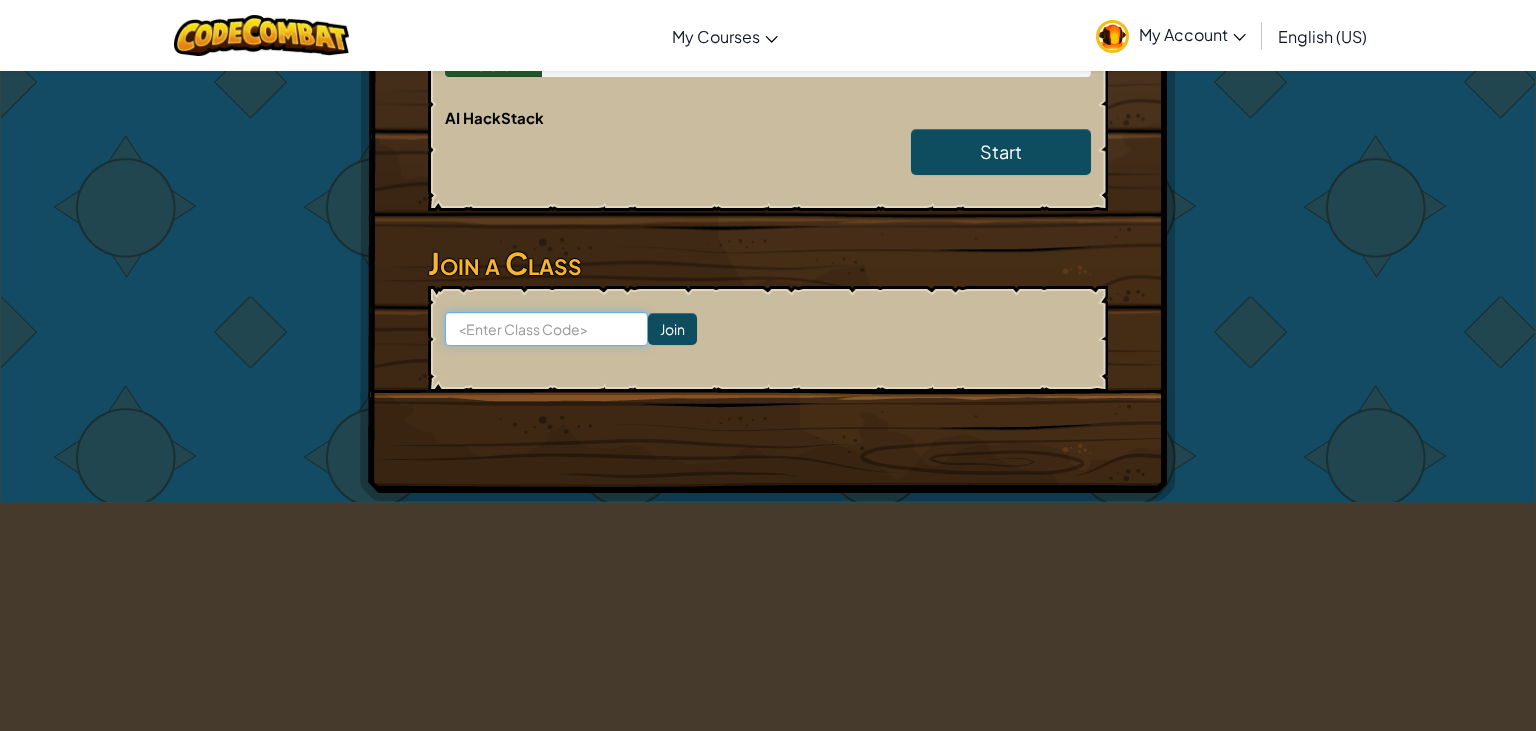 type on "c" 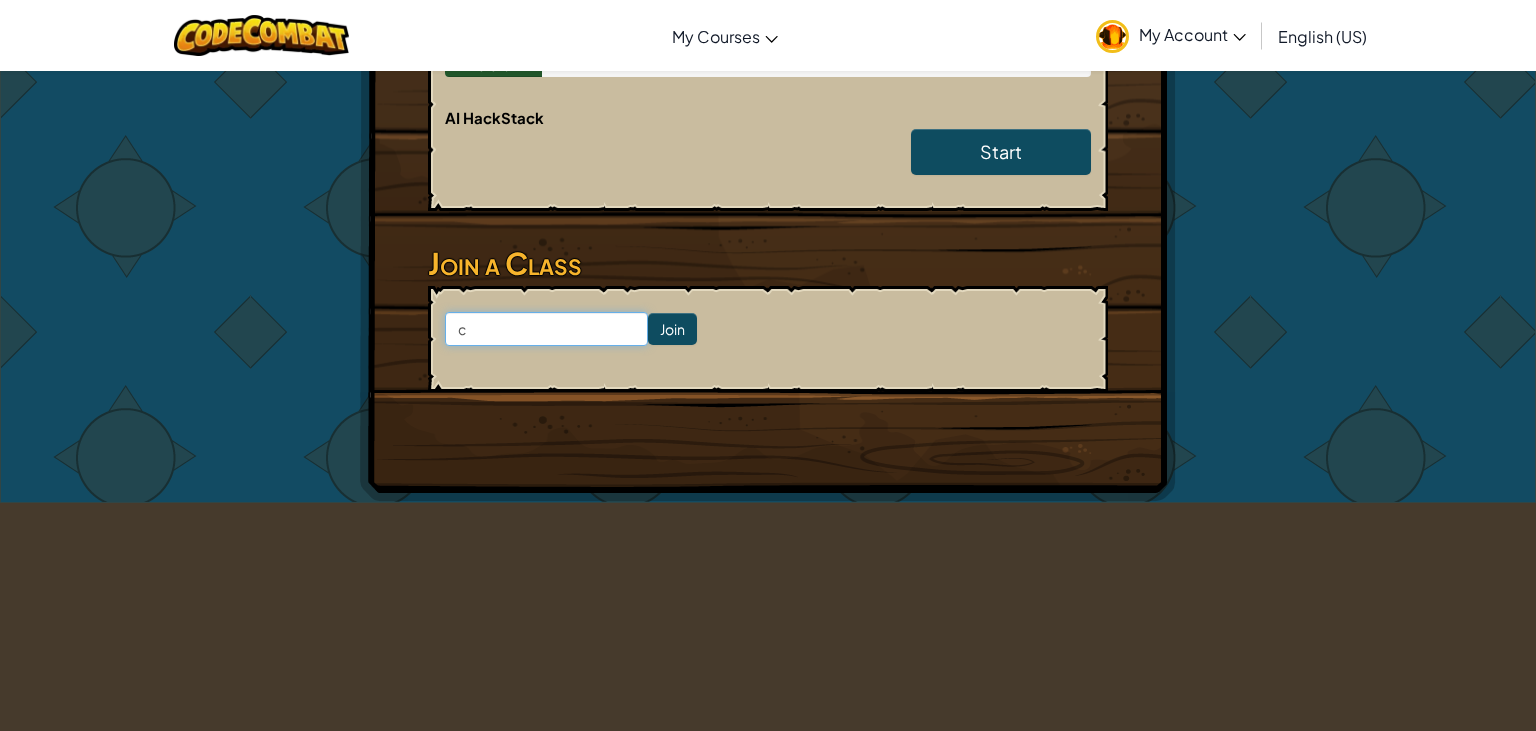 click on "c" at bounding box center (546, 329) 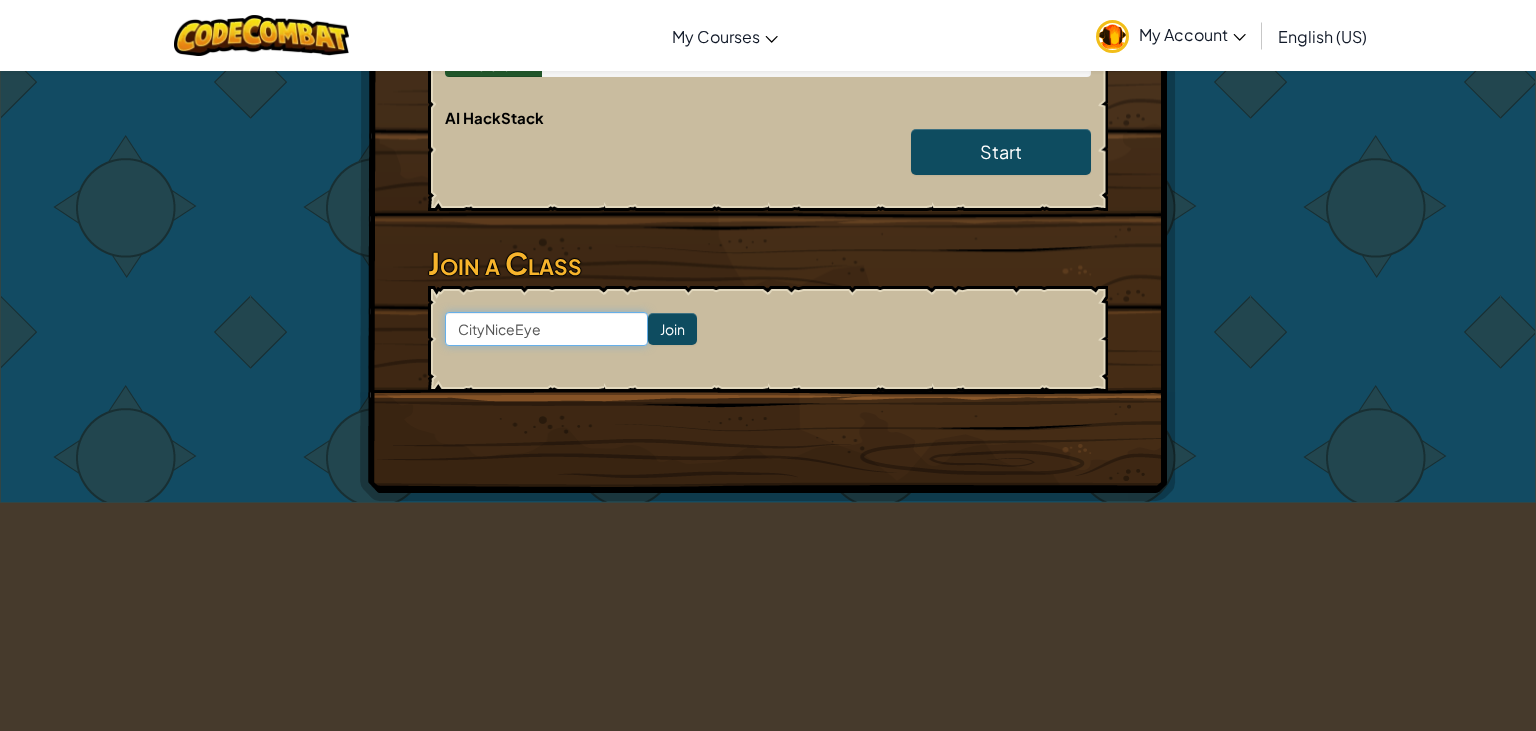 type on "CityNiceEye" 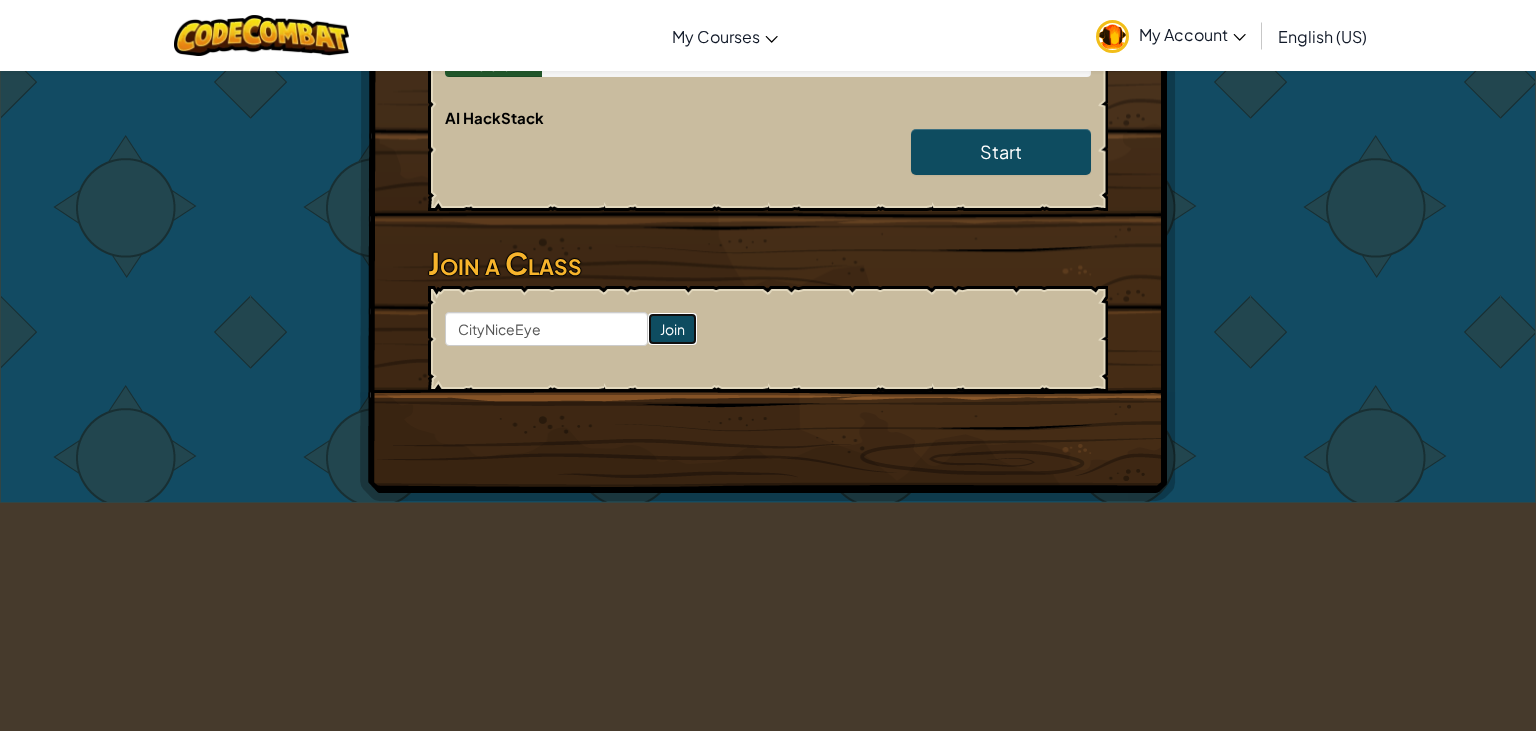 click on "Join" at bounding box center [672, 329] 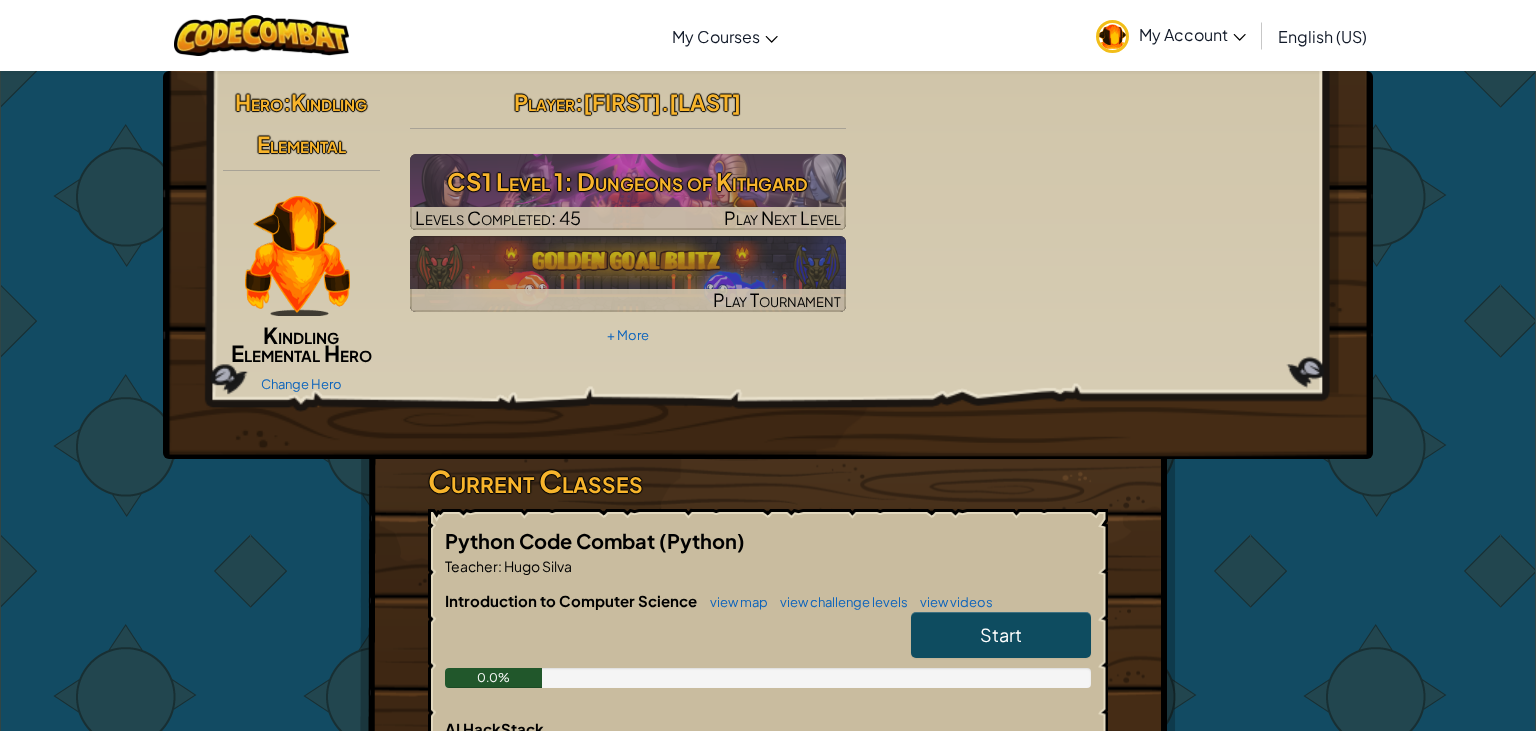 scroll, scrollTop: 0, scrollLeft: 0, axis: both 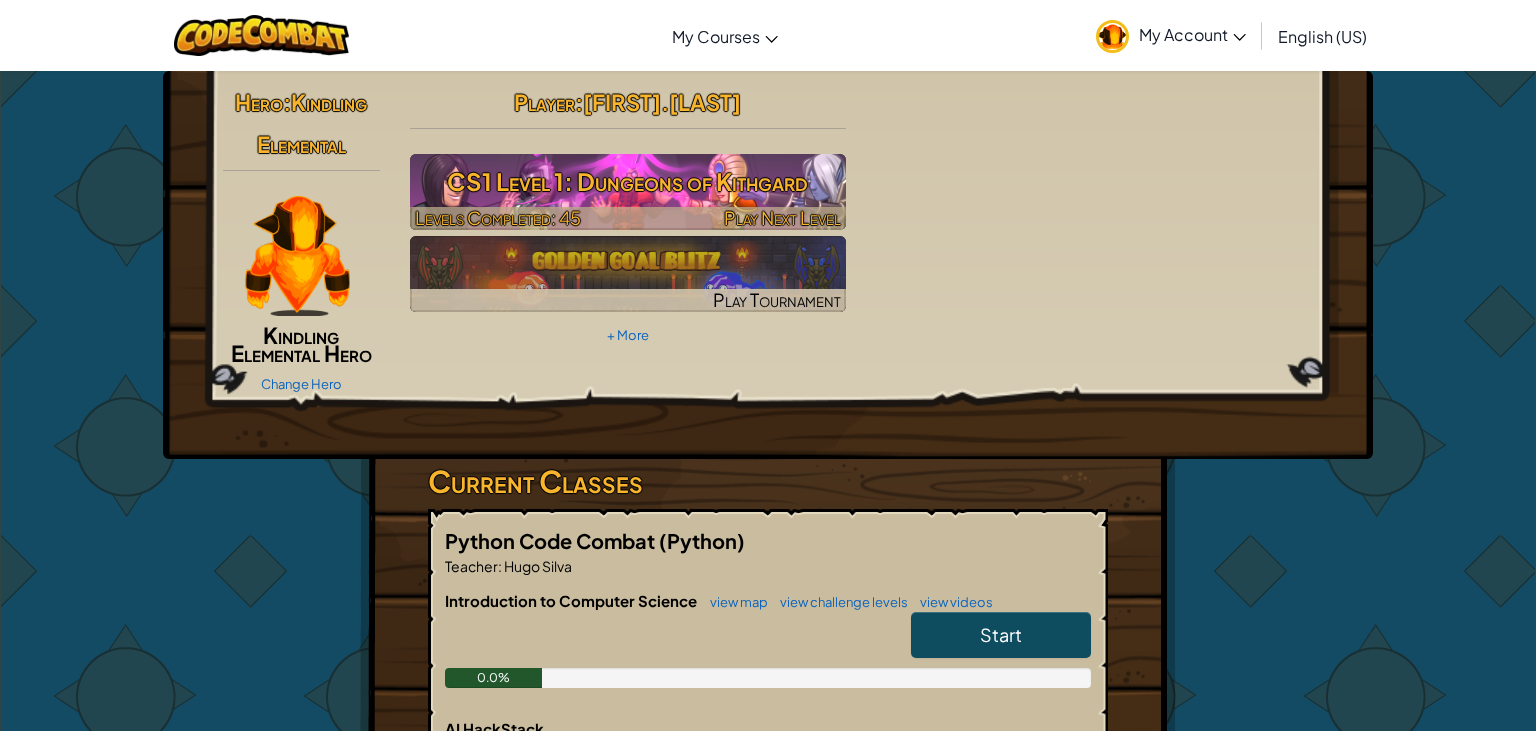 click on "CS1 Level 1: Dungeons of Kithgard" at bounding box center (628, 181) 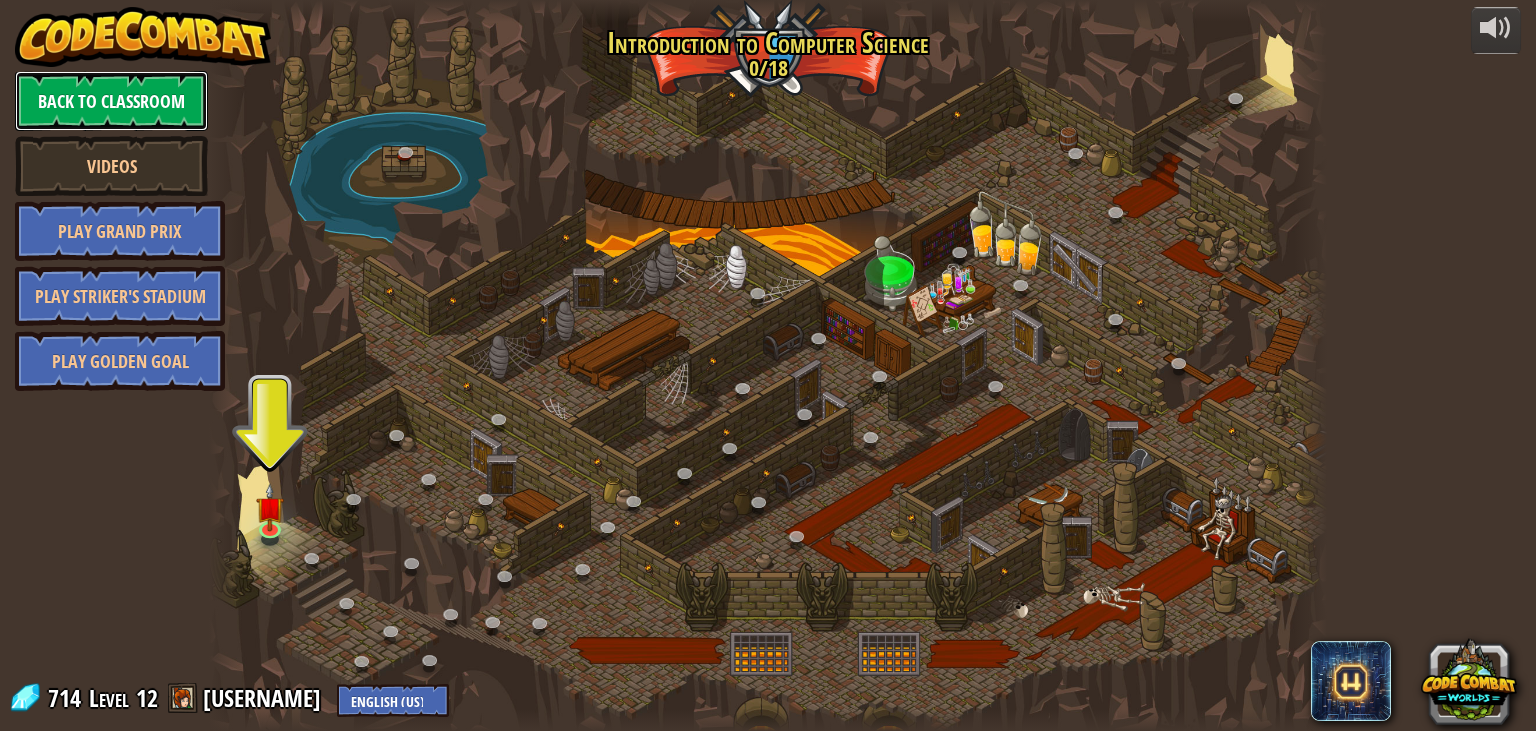 click on "Back to Classroom" at bounding box center [111, 101] 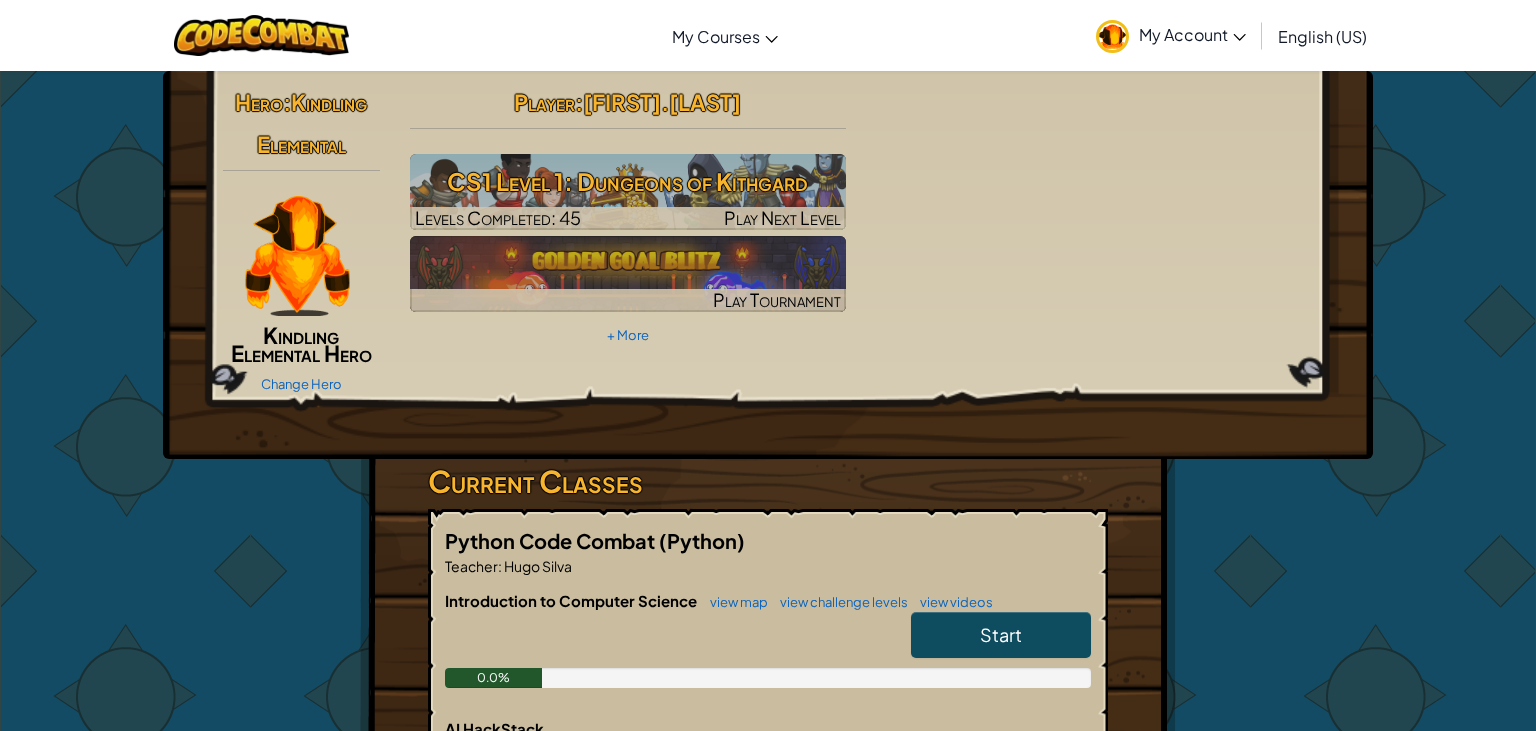 click on "My Account" at bounding box center [1192, 34] 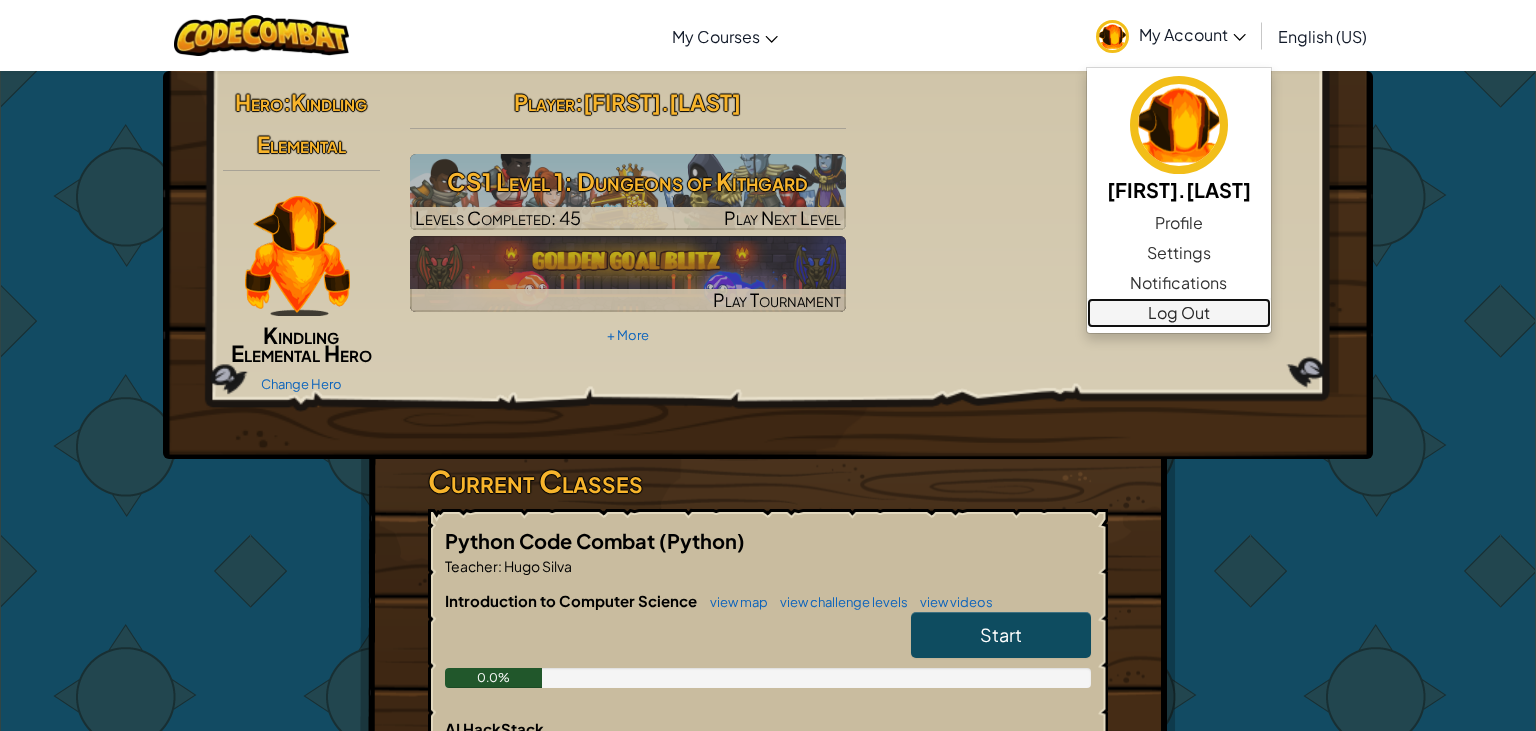 click on "Log Out" at bounding box center (1179, 313) 